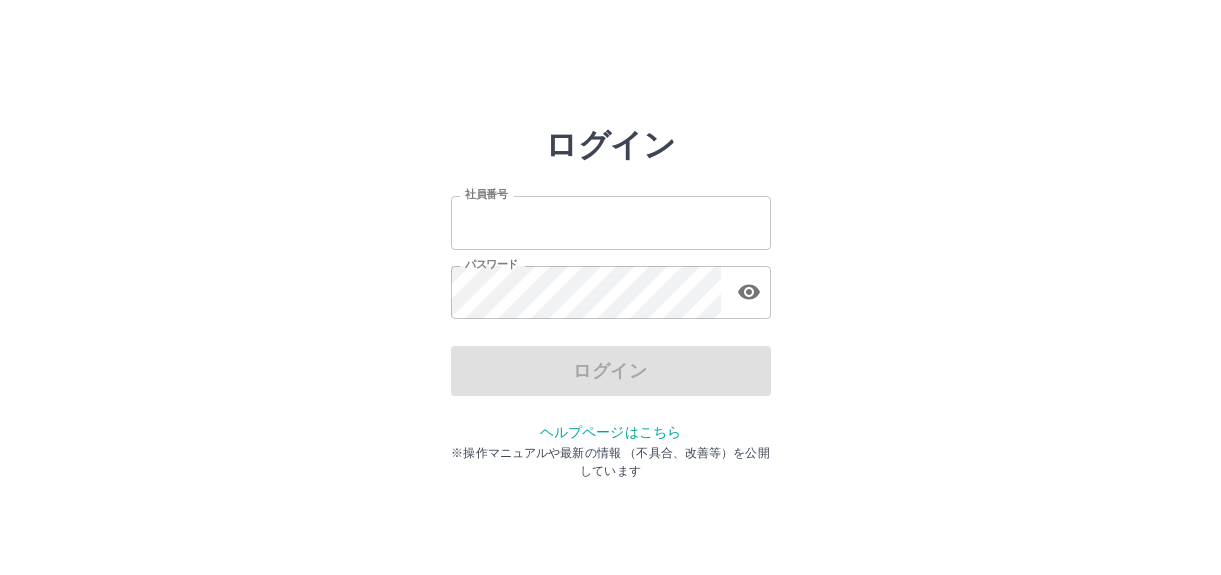 scroll, scrollTop: 0, scrollLeft: 0, axis: both 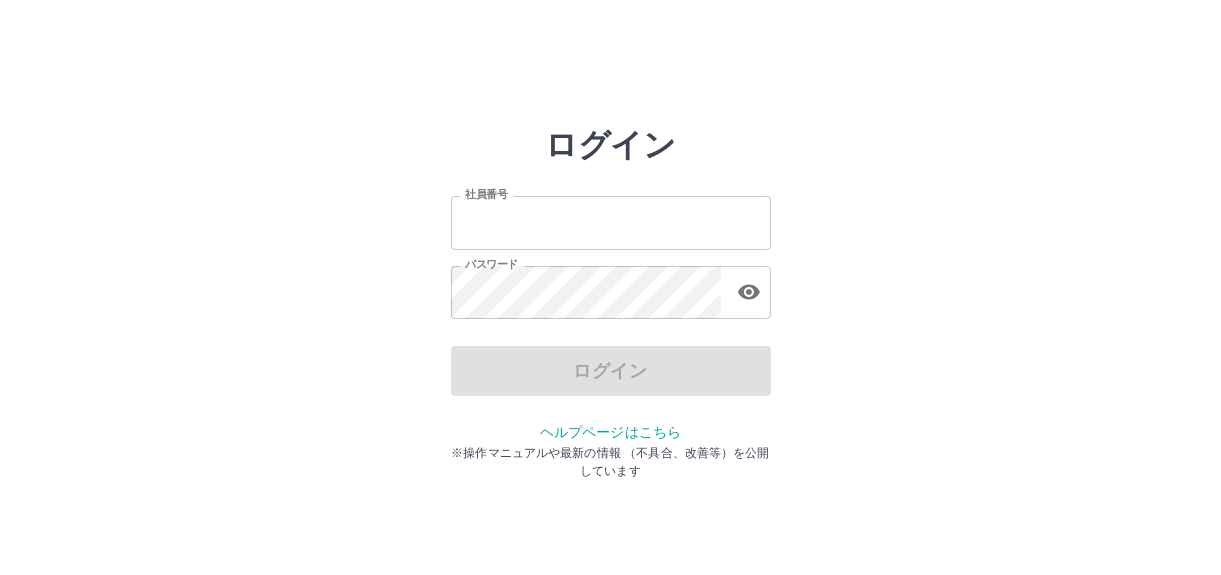 type on "*******" 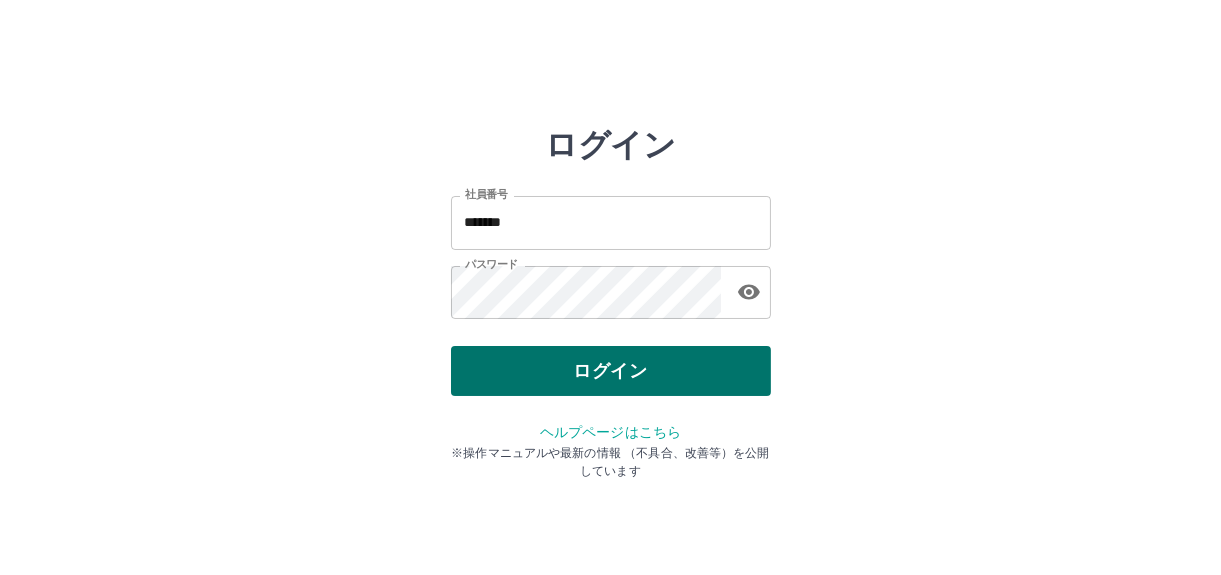 click on "ログイン" at bounding box center (611, 371) 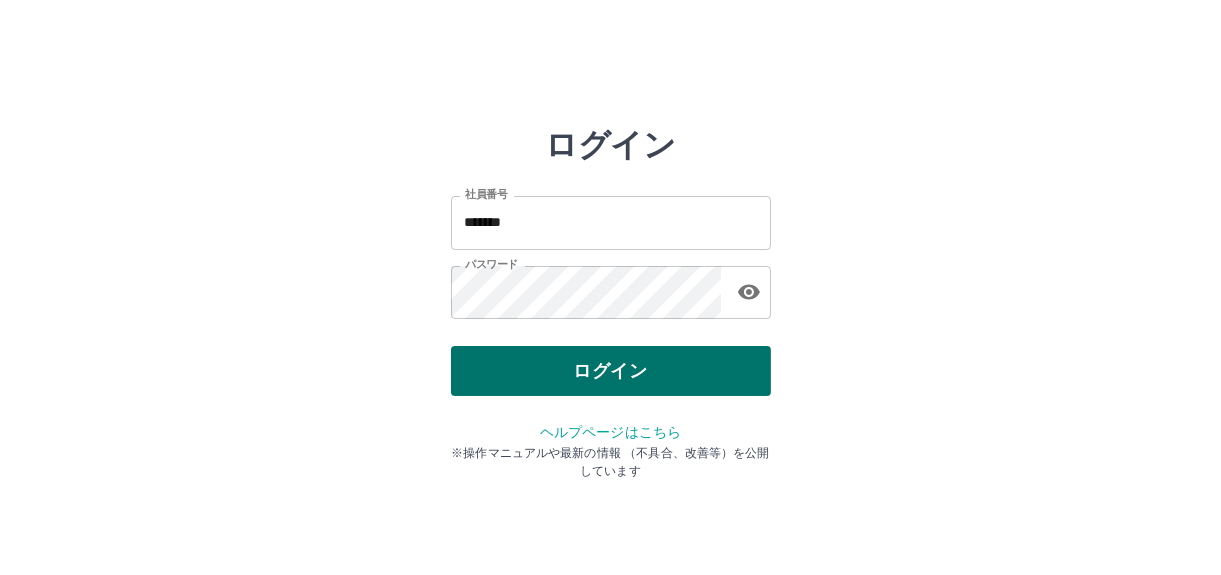 click on "ログイン" at bounding box center (611, 371) 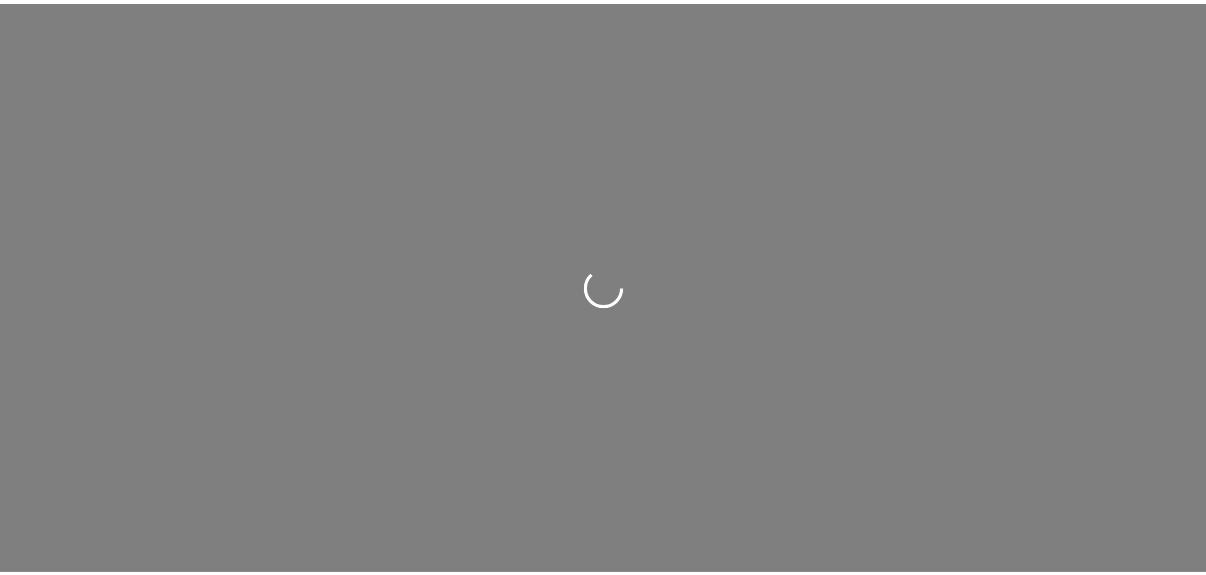 scroll, scrollTop: 0, scrollLeft: 0, axis: both 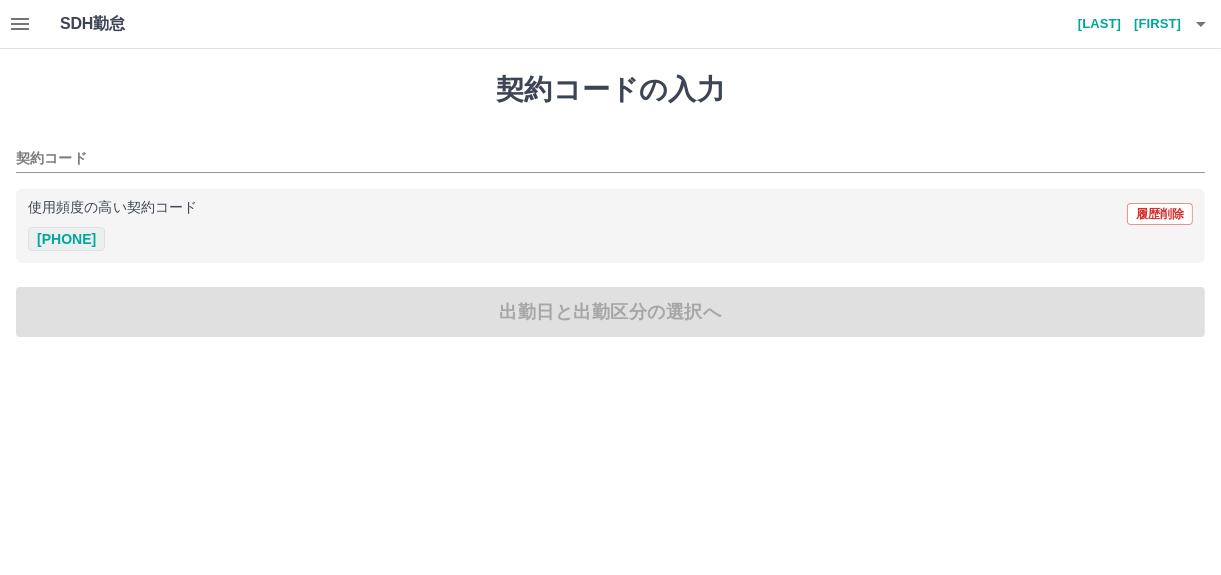 click on "[PHONE]" at bounding box center [66, 239] 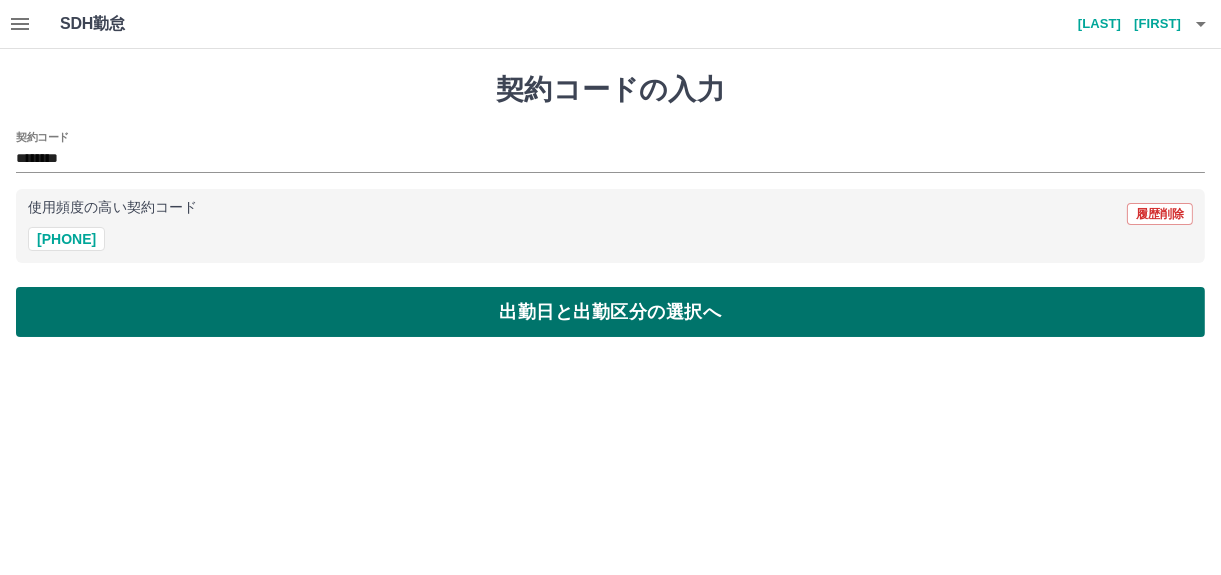 click on "出勤日と出勤区分の選択へ" at bounding box center (610, 312) 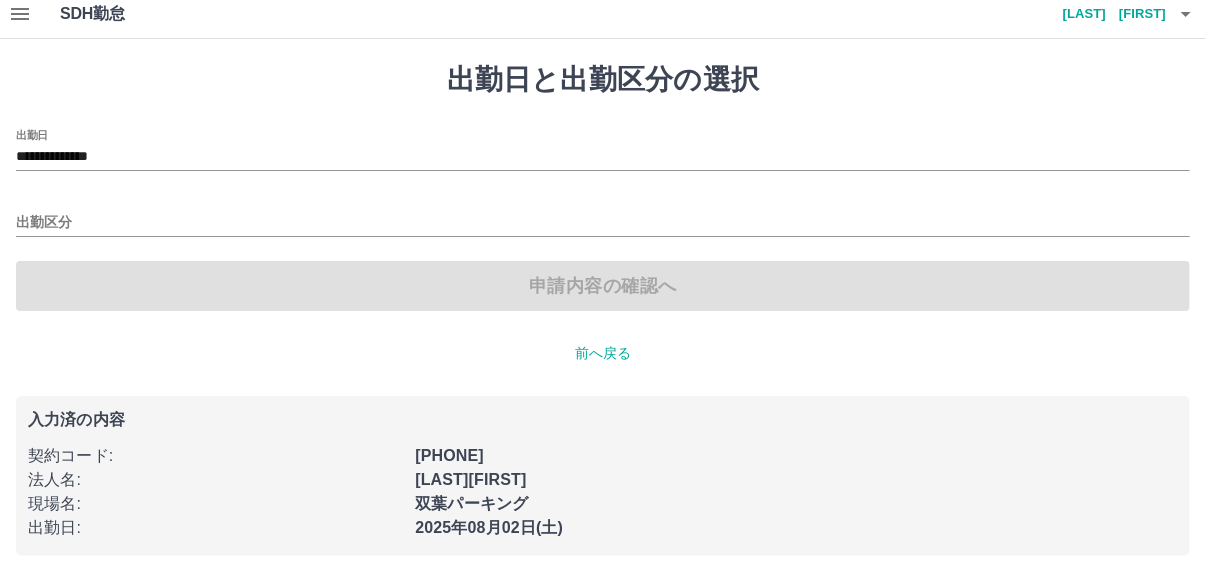 scroll, scrollTop: 14, scrollLeft: 0, axis: vertical 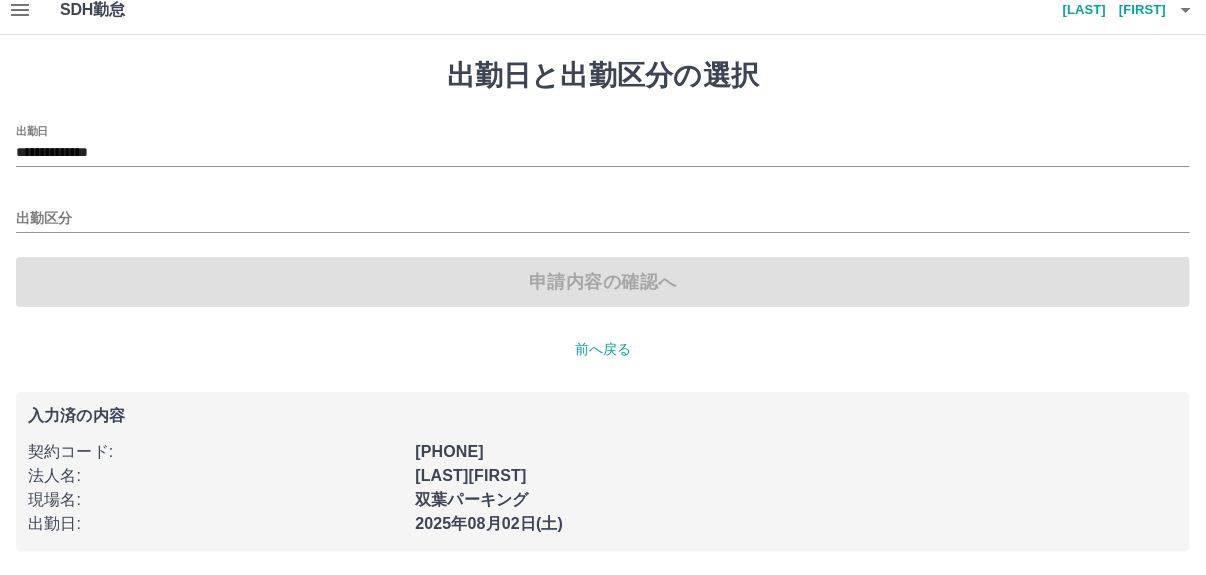 click on "出勤区分" at bounding box center (603, 212) 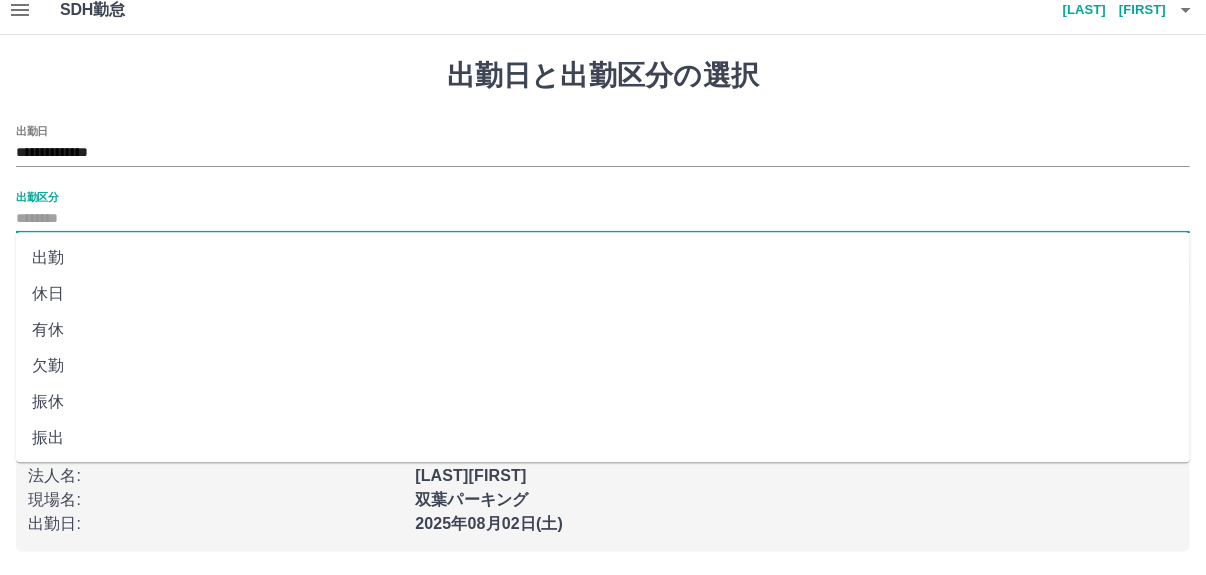 click on "出勤区分" at bounding box center [603, 219] 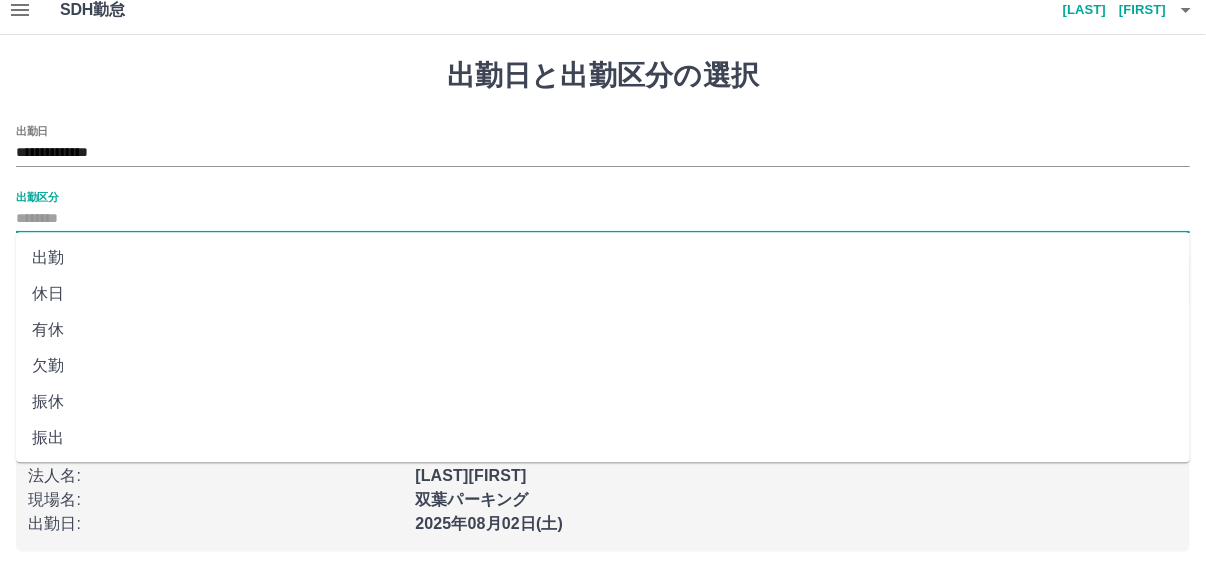 click on "出勤" at bounding box center (603, 258) 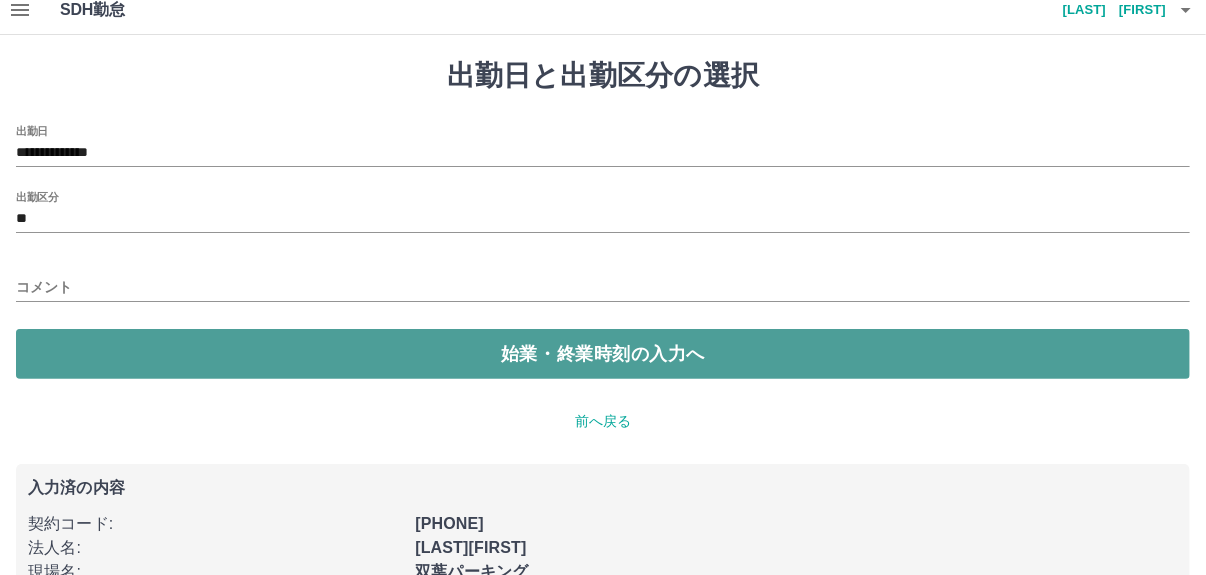 click on "始業・終業時刻の入力へ" at bounding box center [603, 354] 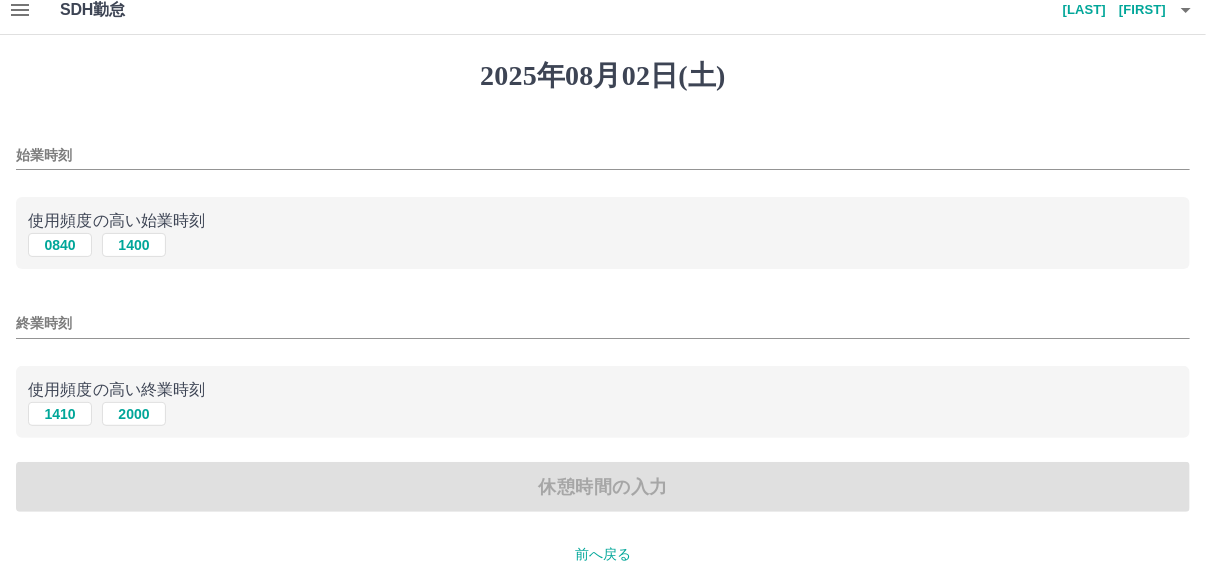 scroll, scrollTop: 0, scrollLeft: 0, axis: both 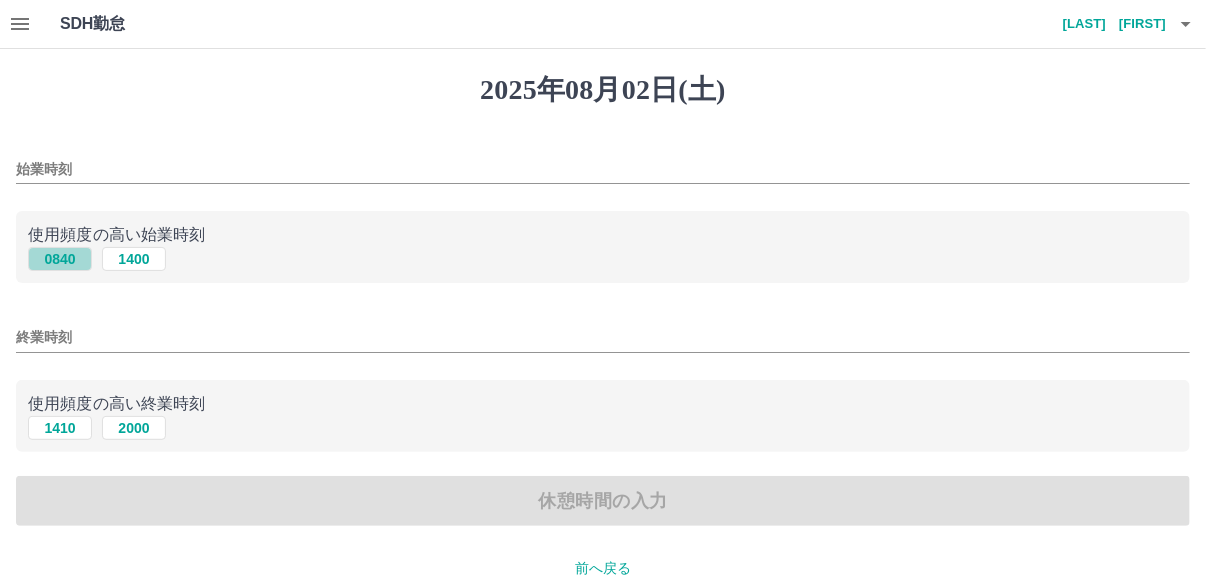 click on "0840" at bounding box center (60, 259) 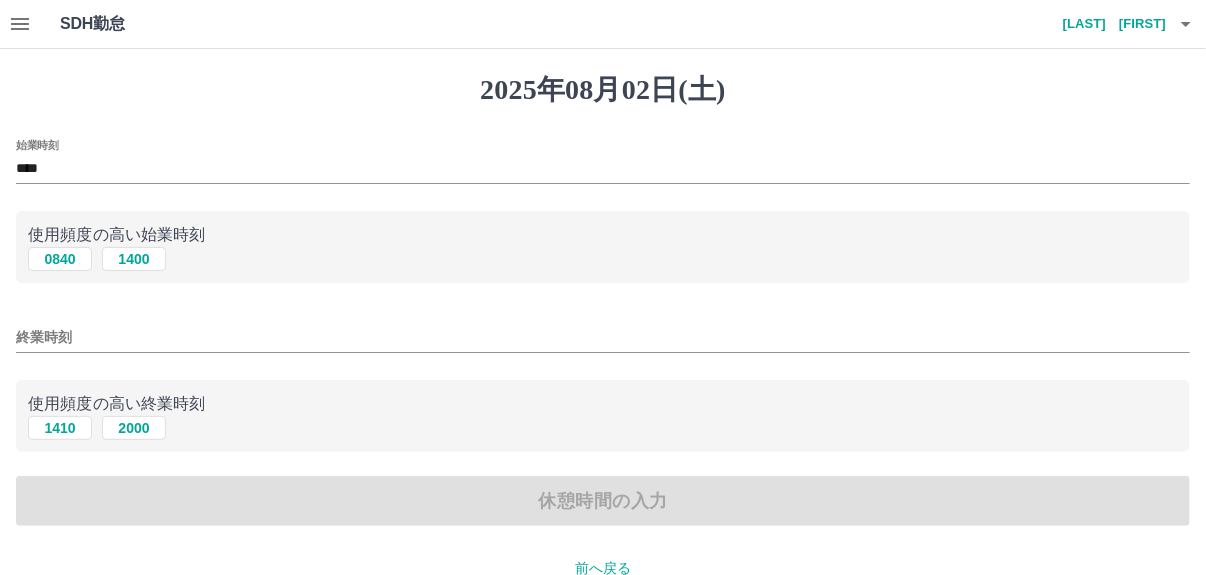 click on "終業時刻" at bounding box center (603, 337) 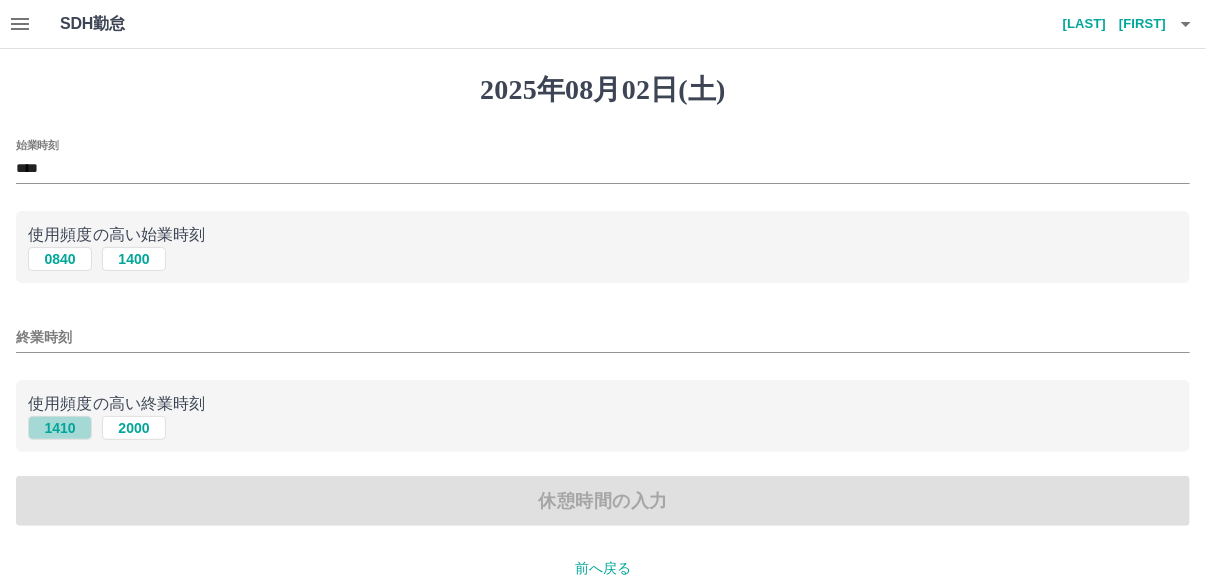 click on "1410" at bounding box center (60, 428) 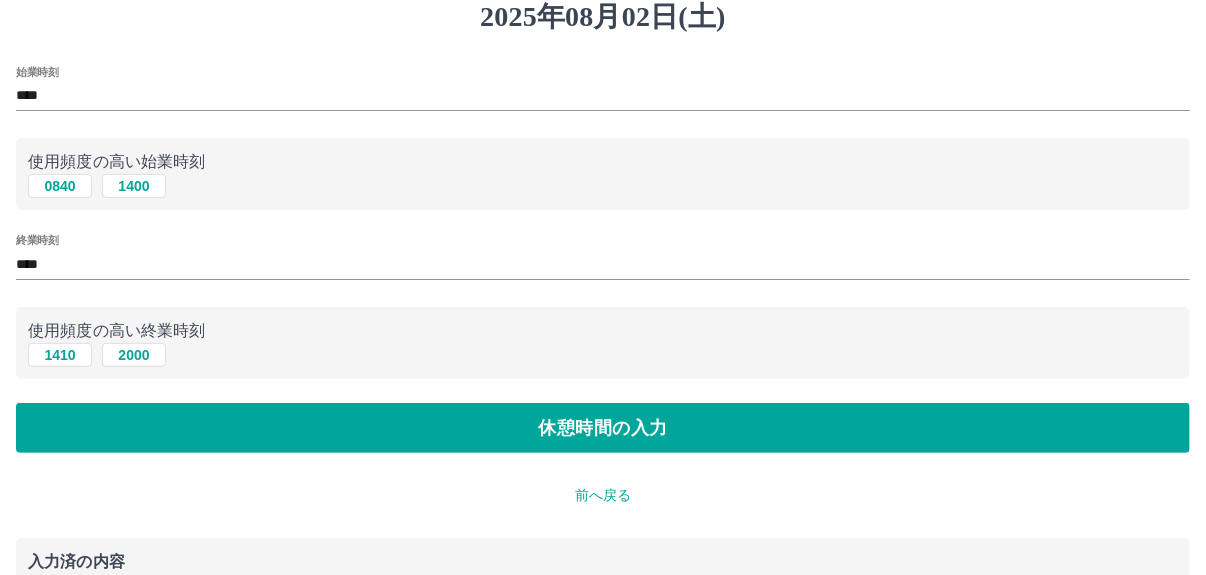 scroll, scrollTop: 200, scrollLeft: 0, axis: vertical 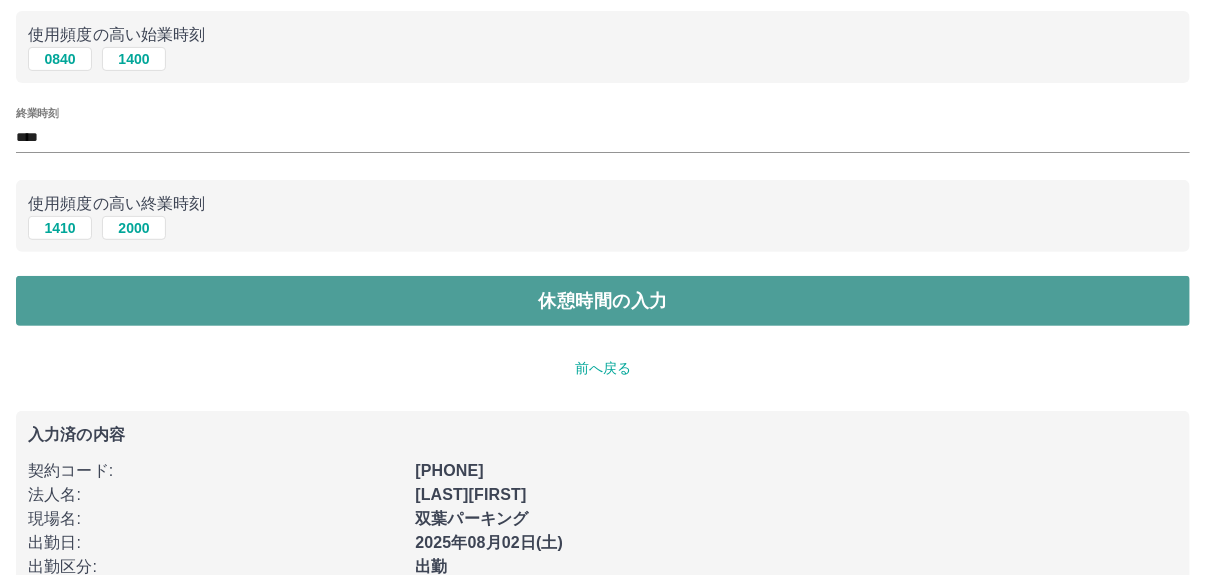 click on "休憩時間の入力" at bounding box center (603, 301) 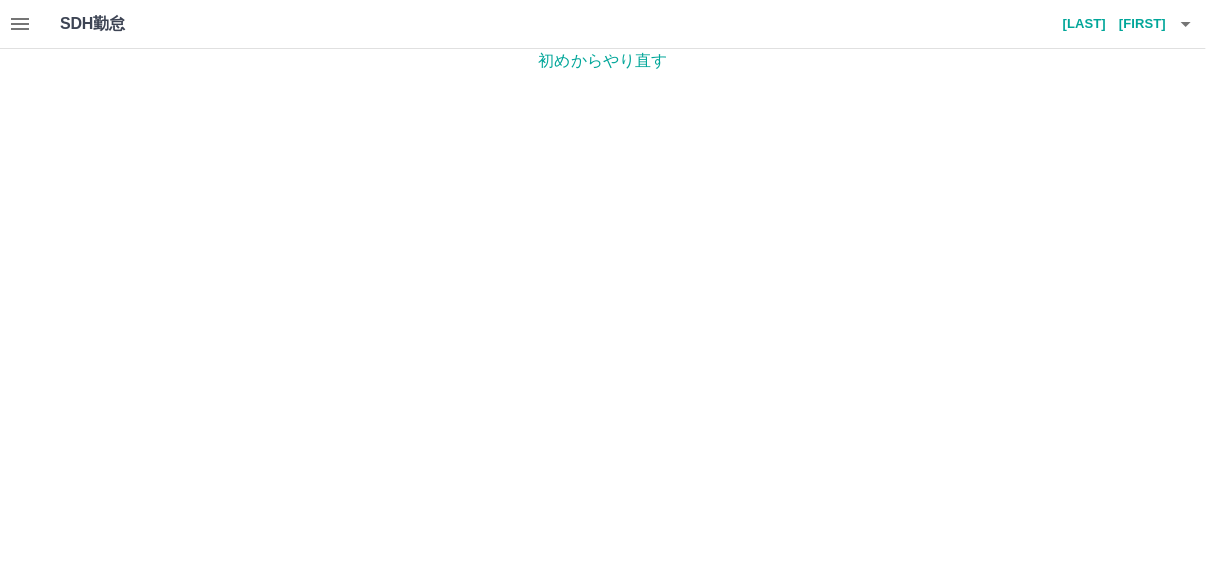 scroll, scrollTop: 0, scrollLeft: 0, axis: both 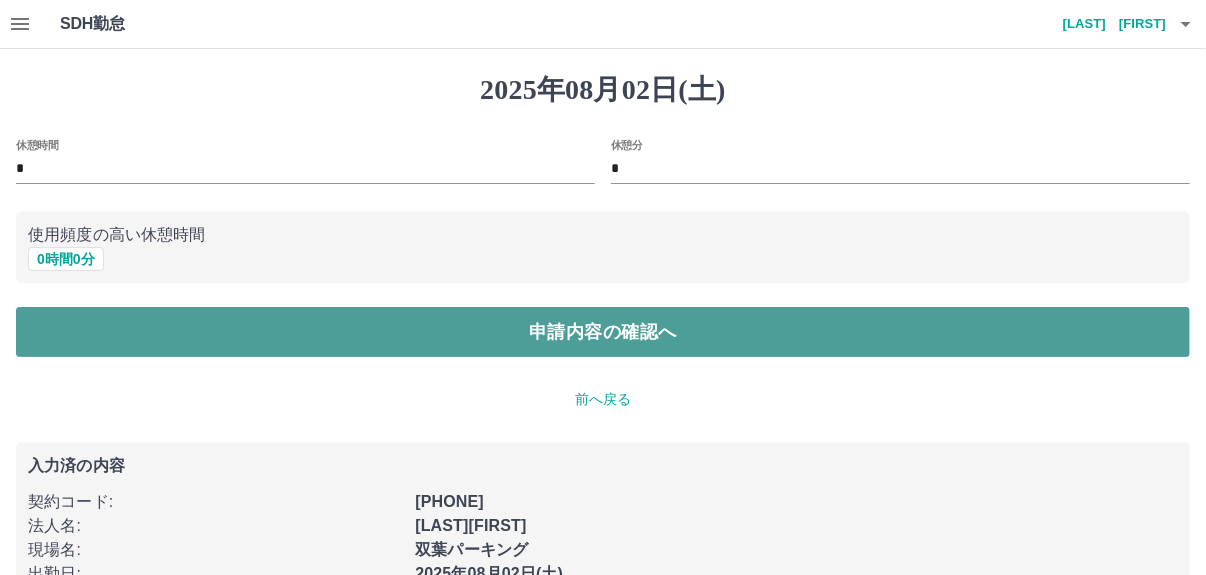 click on "申請内容の確認へ" at bounding box center (603, 332) 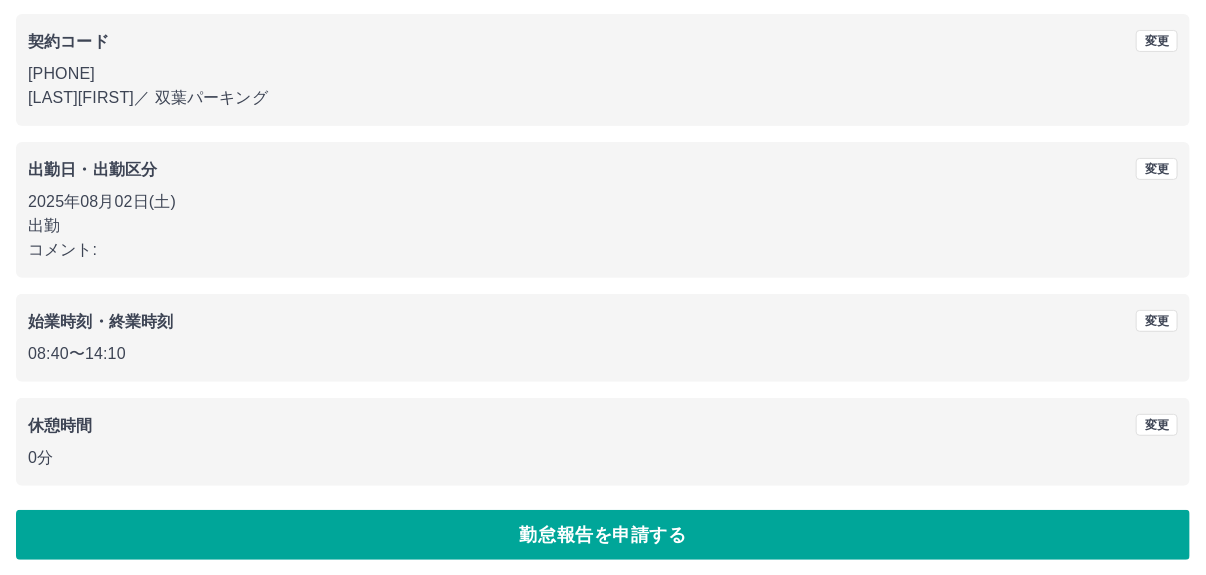 scroll, scrollTop: 172, scrollLeft: 0, axis: vertical 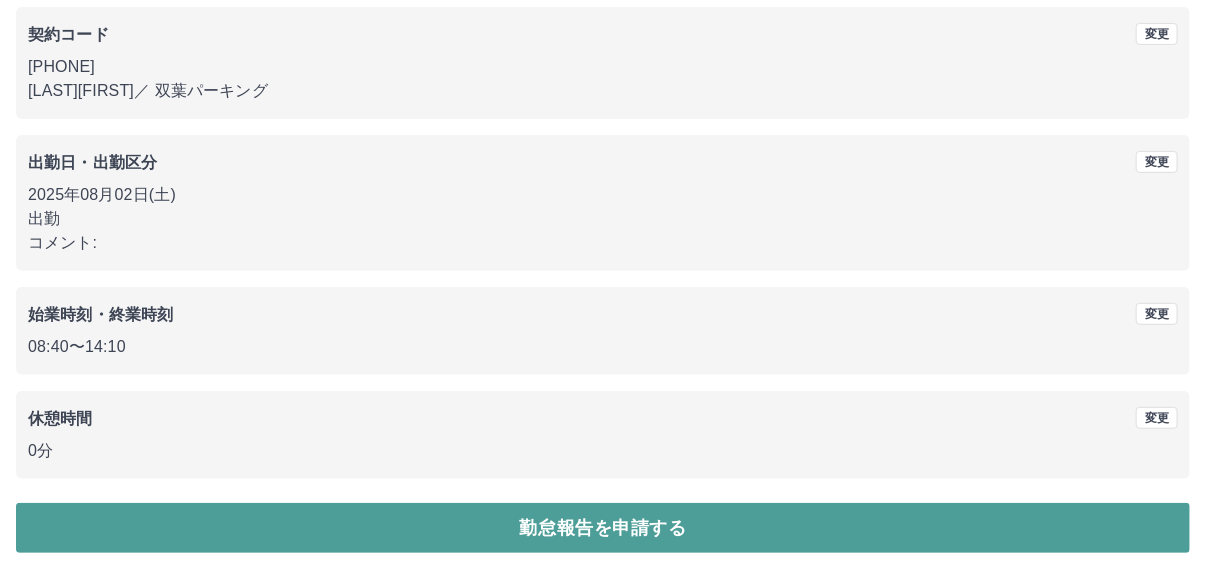 click on "勤怠報告を申請する" at bounding box center [603, 528] 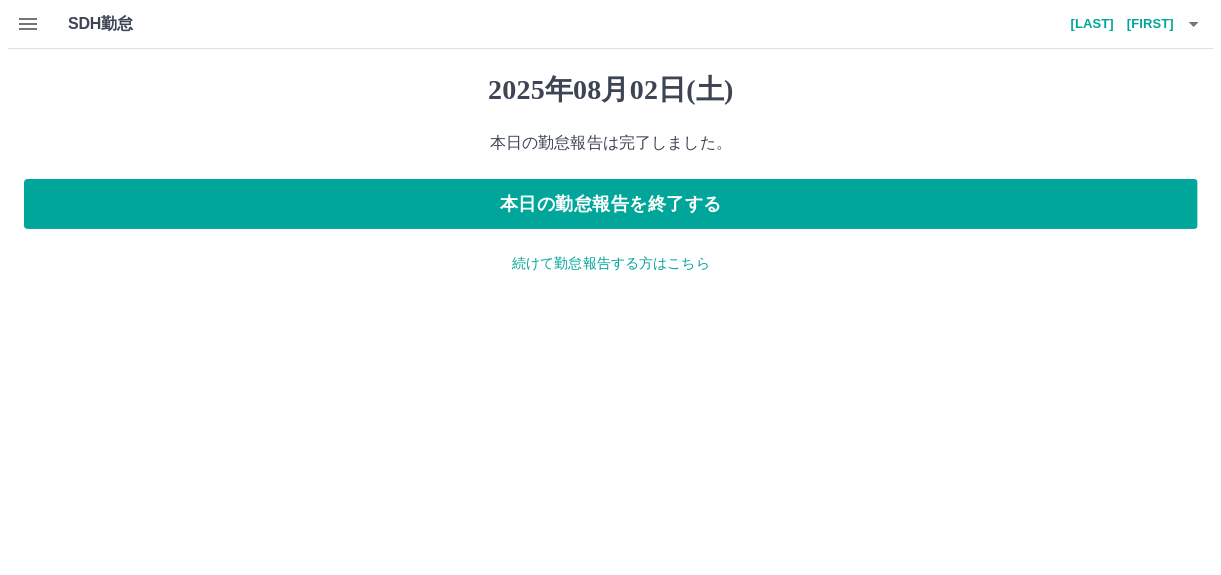 scroll, scrollTop: 0, scrollLeft: 0, axis: both 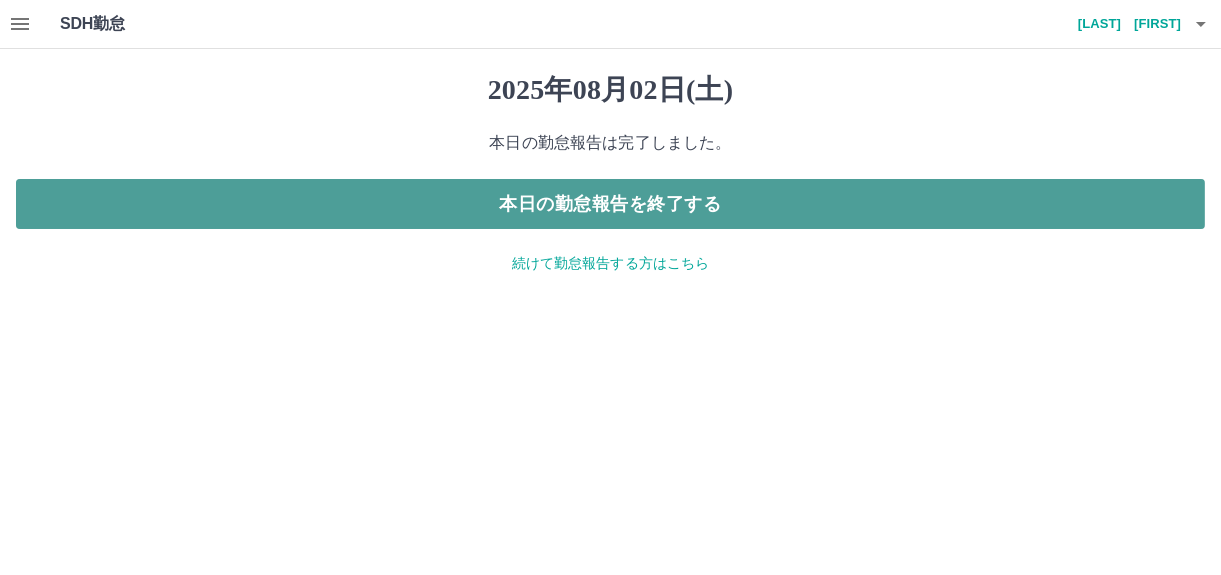 click on "本日の勤怠報告を終了する" at bounding box center [610, 204] 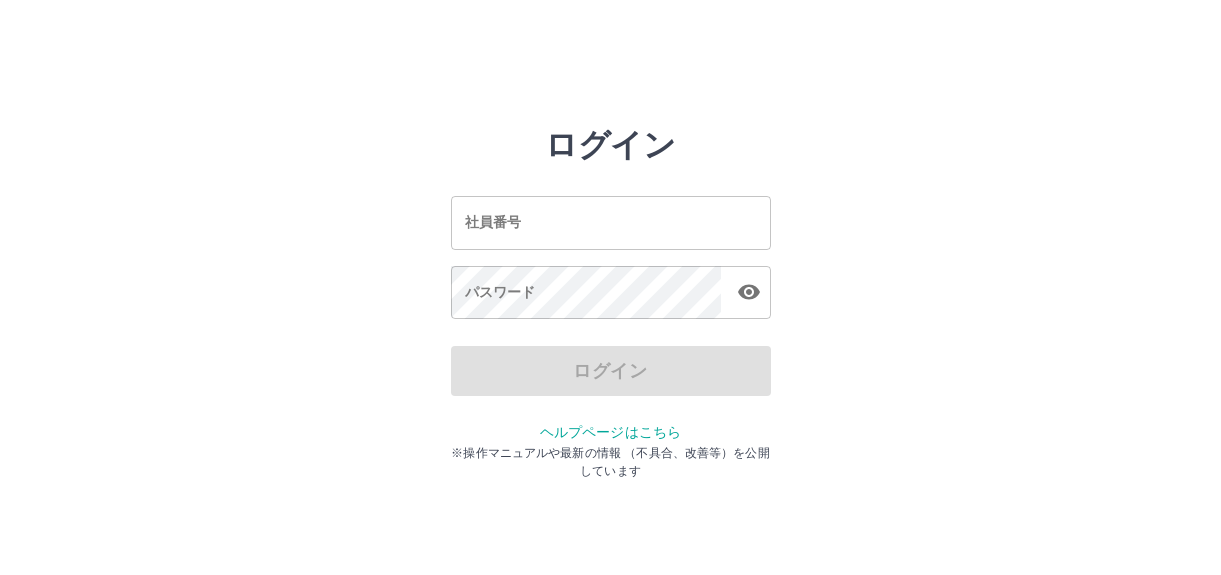 scroll, scrollTop: 0, scrollLeft: 0, axis: both 